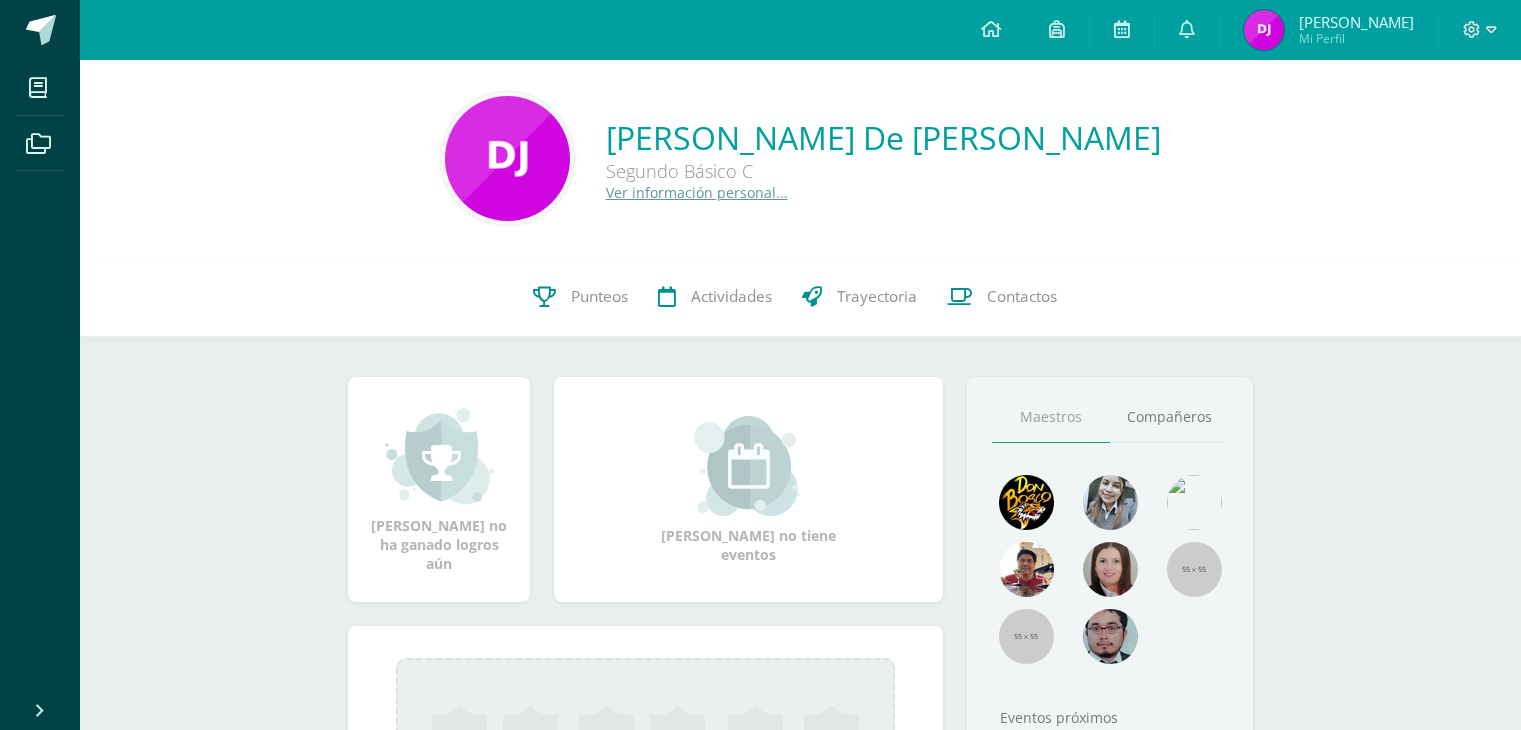 scroll, scrollTop: 0, scrollLeft: 0, axis: both 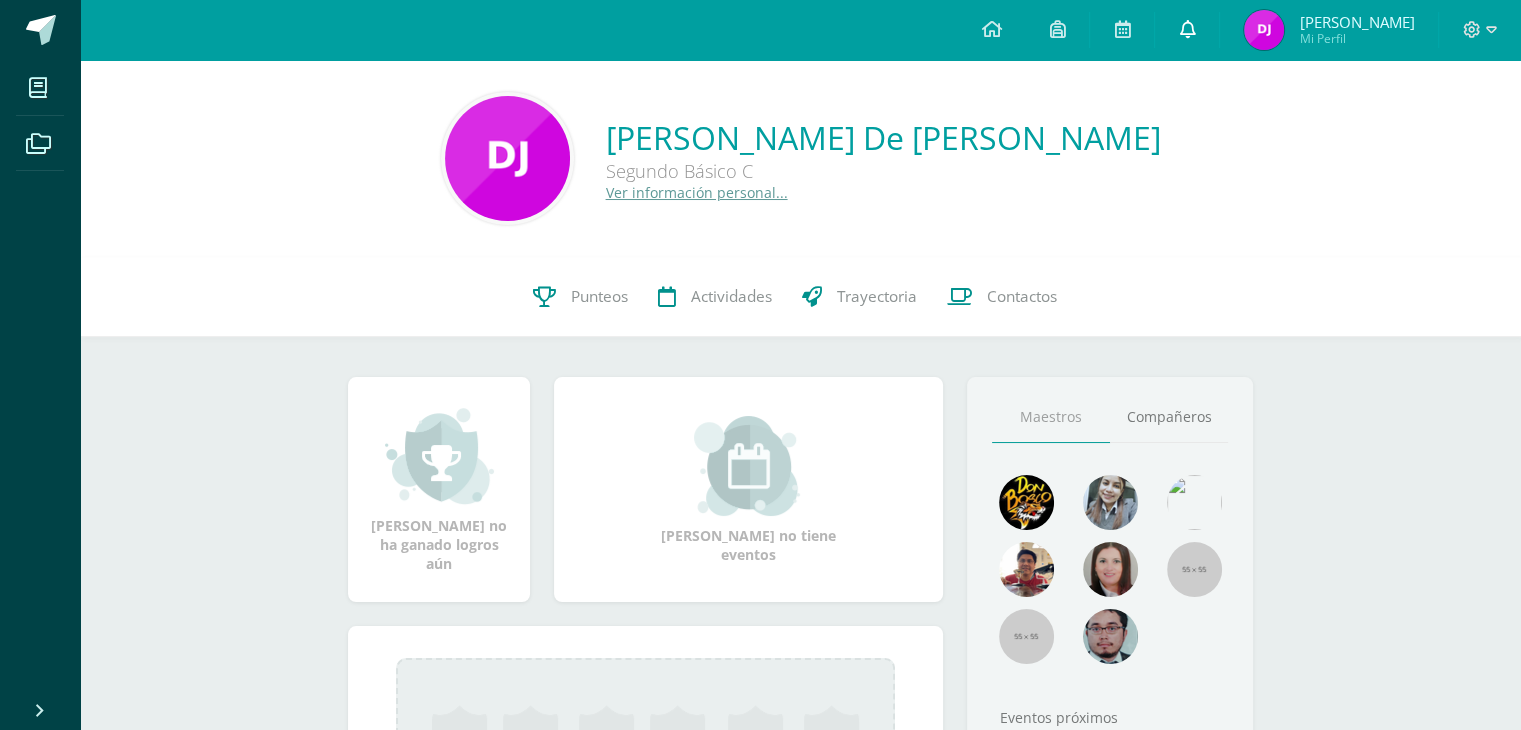 click at bounding box center [1187, 29] 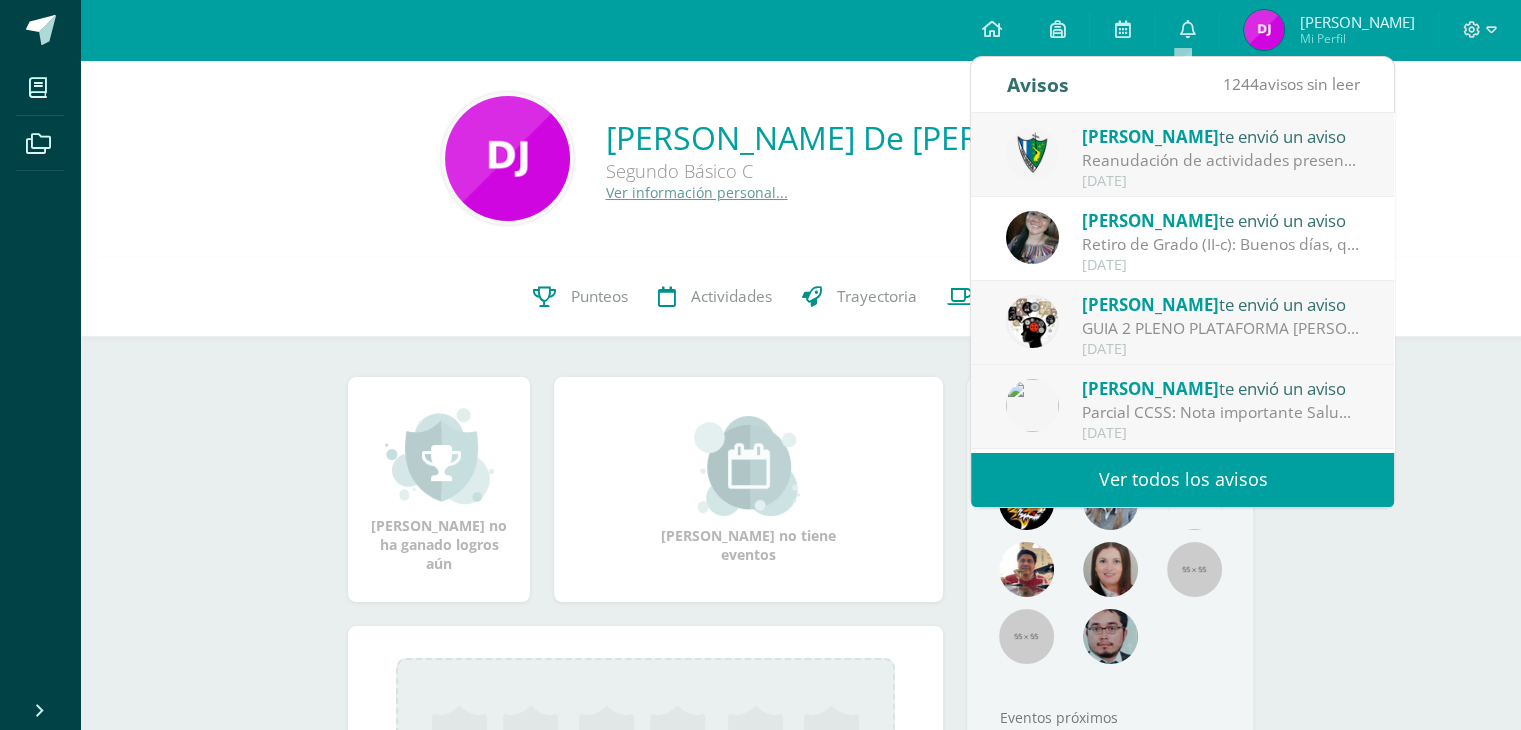 click on "Ver todos los avisos" at bounding box center [1182, 479] 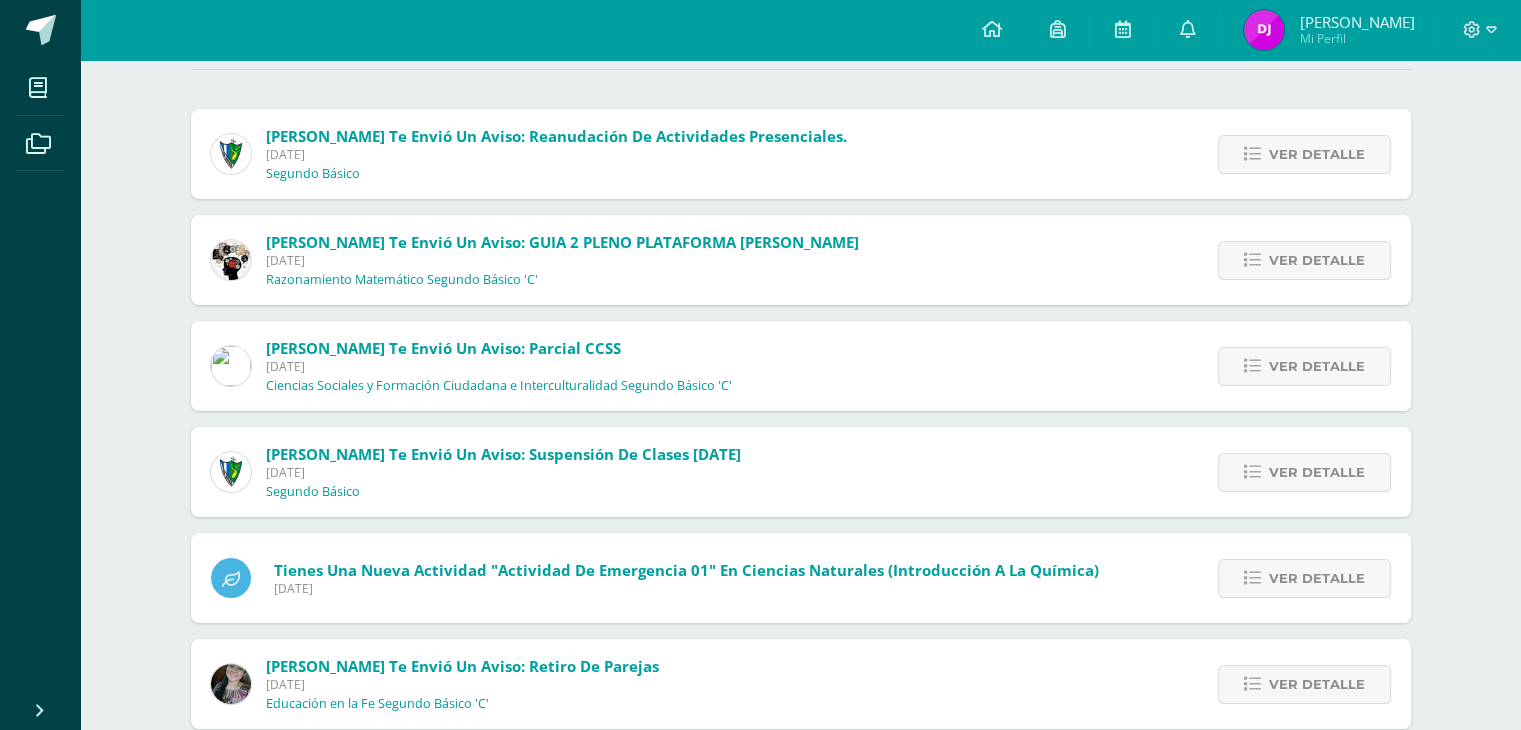 scroll, scrollTop: 200, scrollLeft: 0, axis: vertical 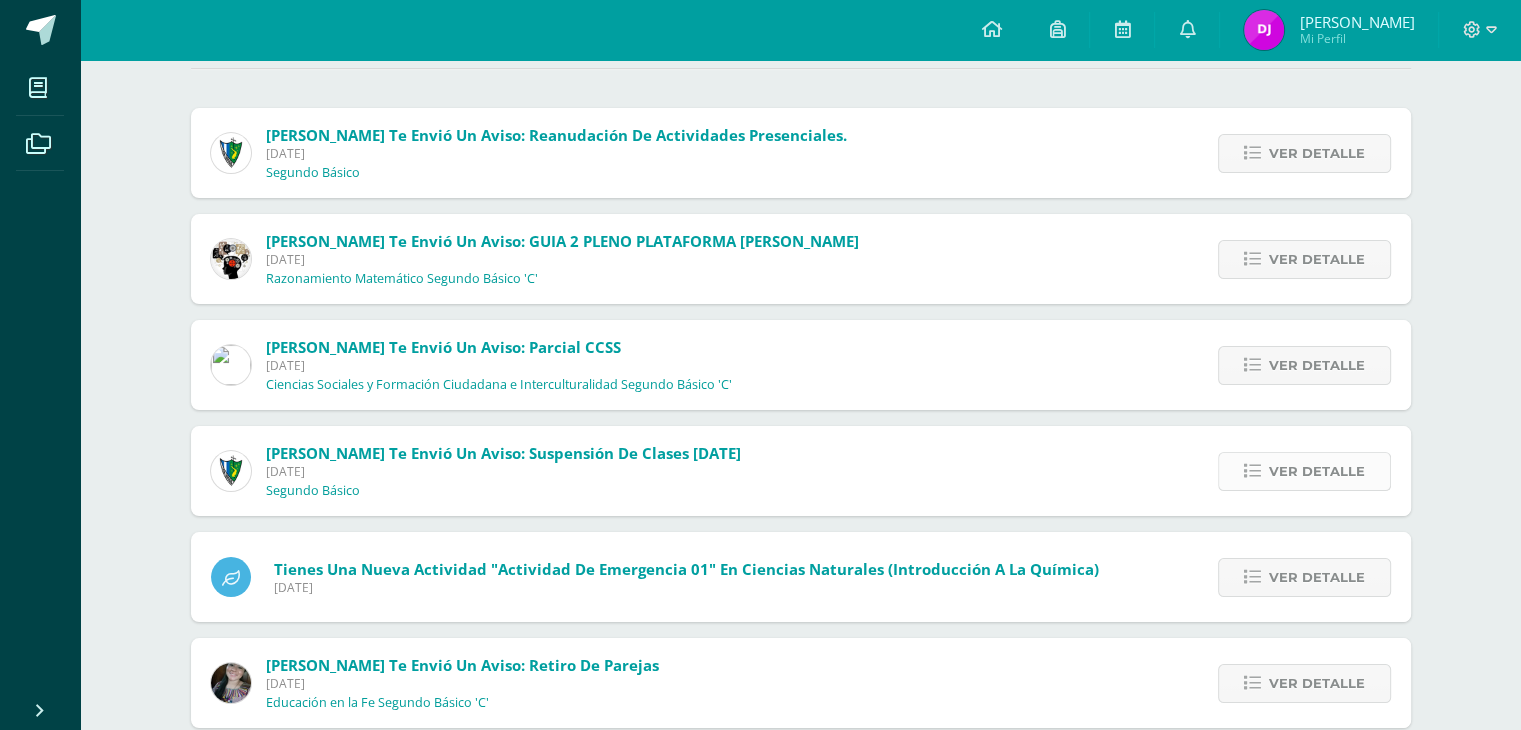 click on "Ver detalle" at bounding box center (1304, 471) 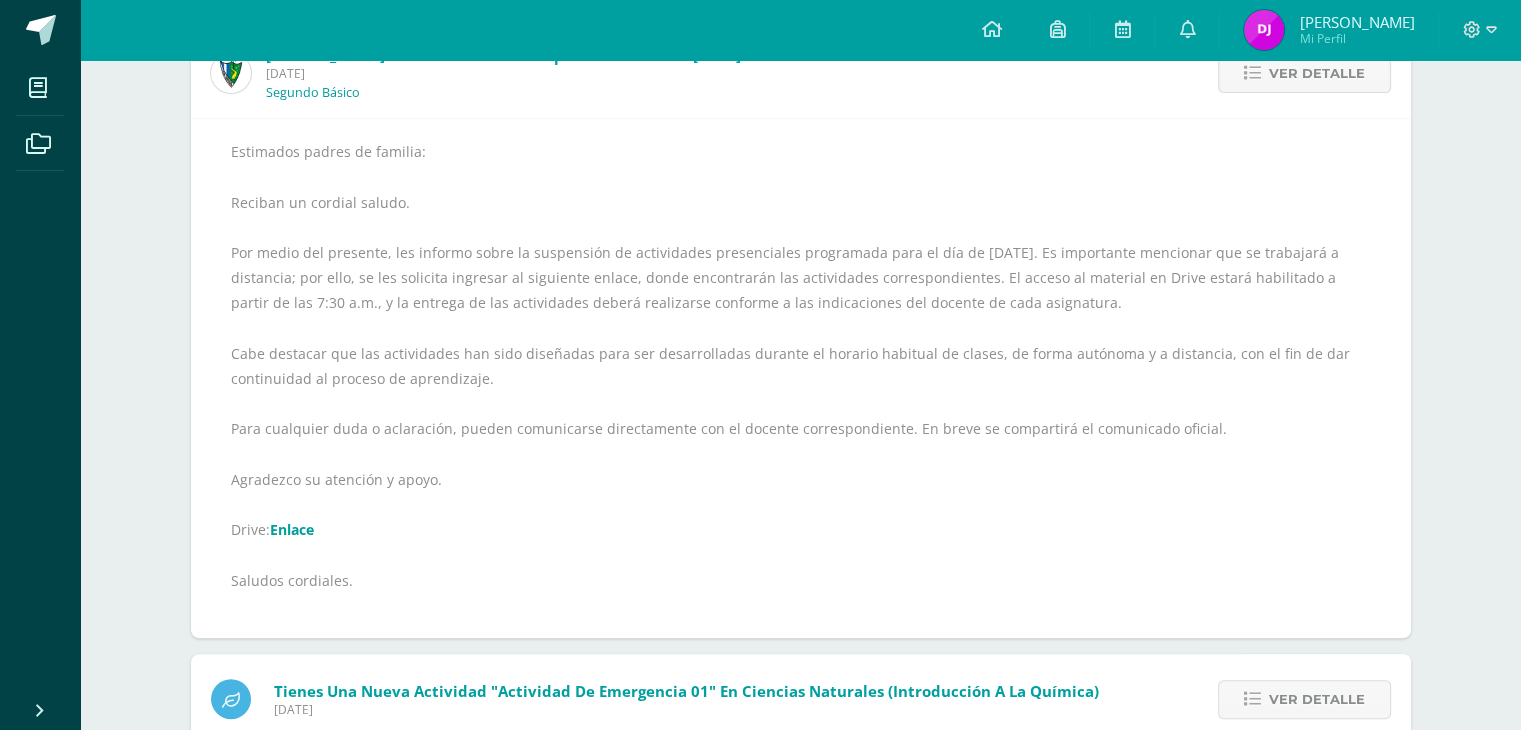 scroll, scrollTop: 600, scrollLeft: 0, axis: vertical 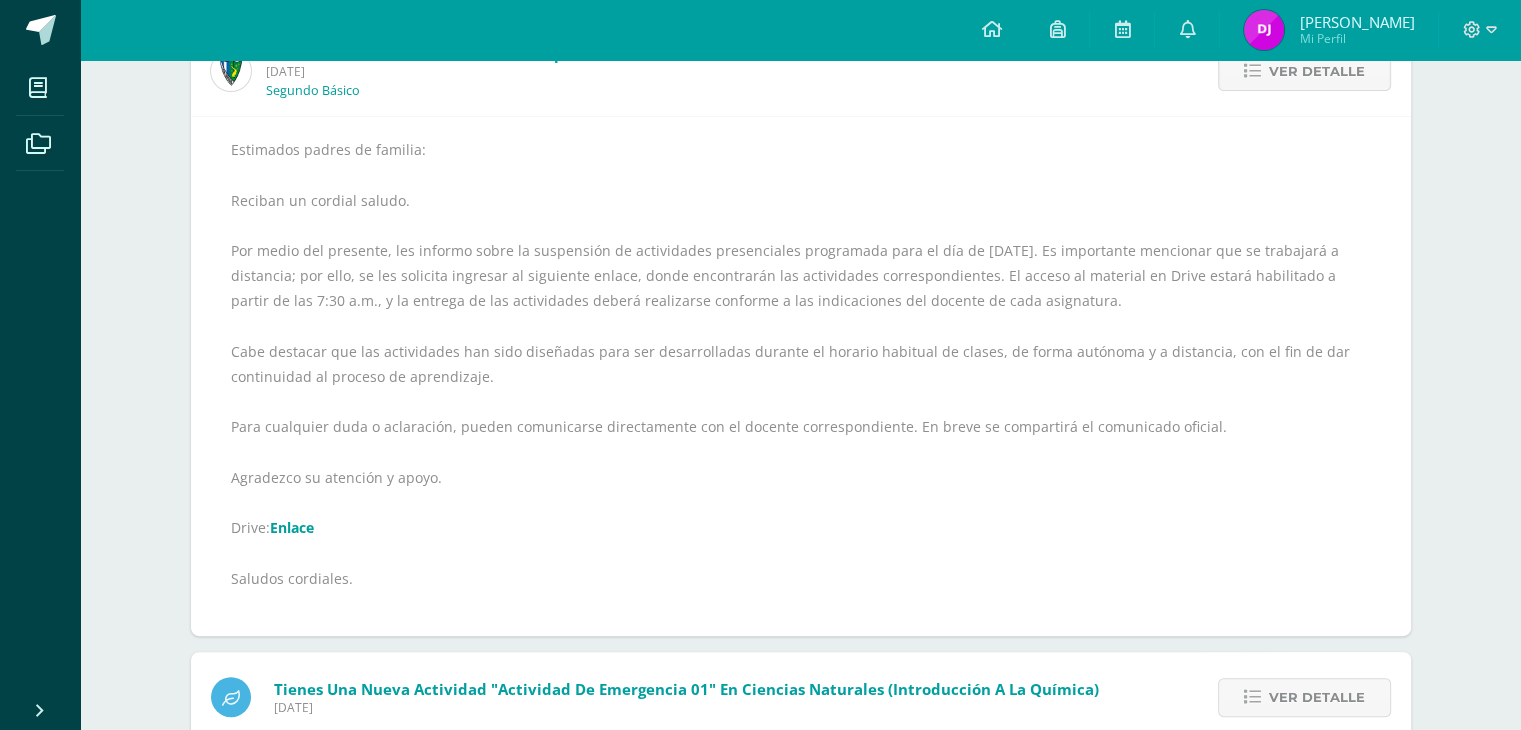 click on "Enlace" at bounding box center [292, 527] 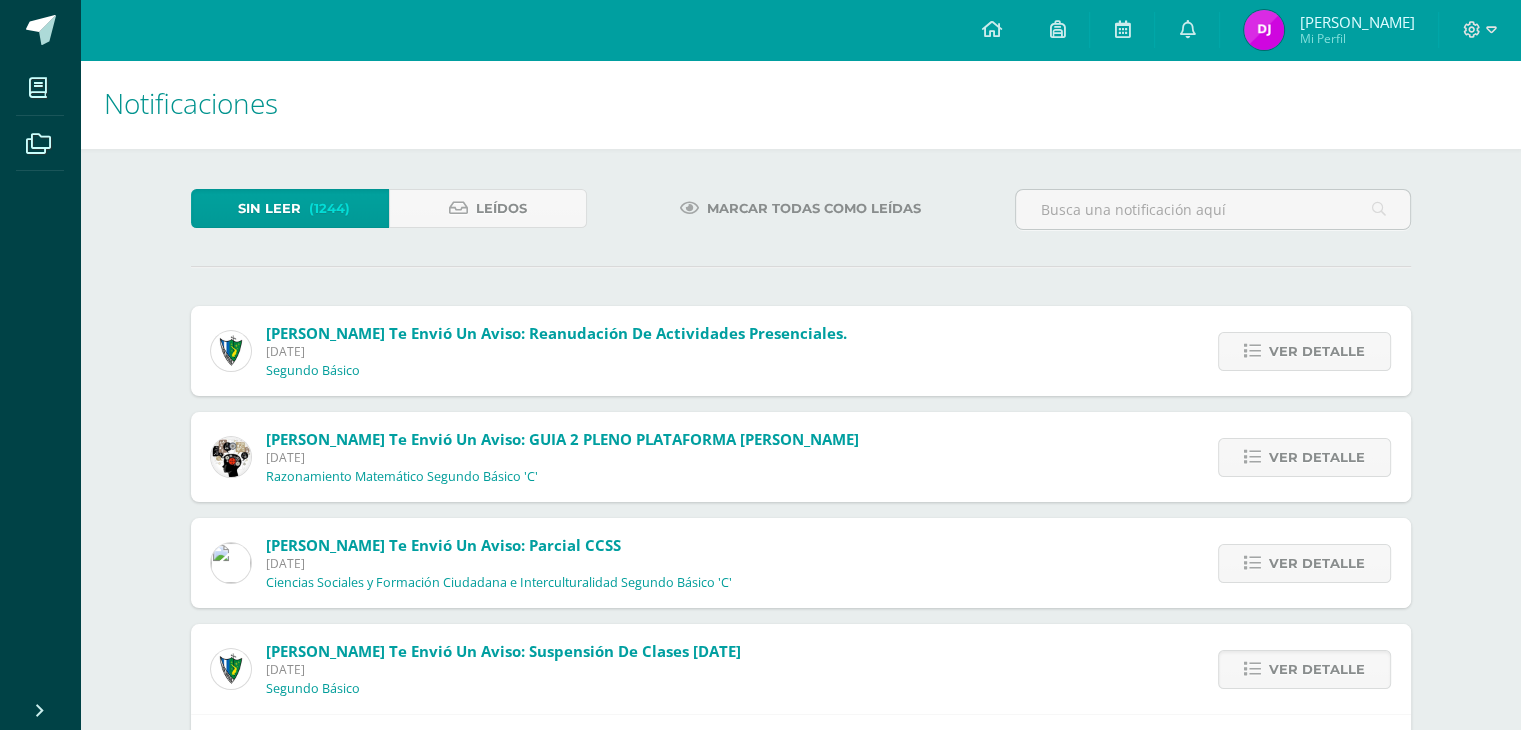 scroll, scrollTop: 0, scrollLeft: 0, axis: both 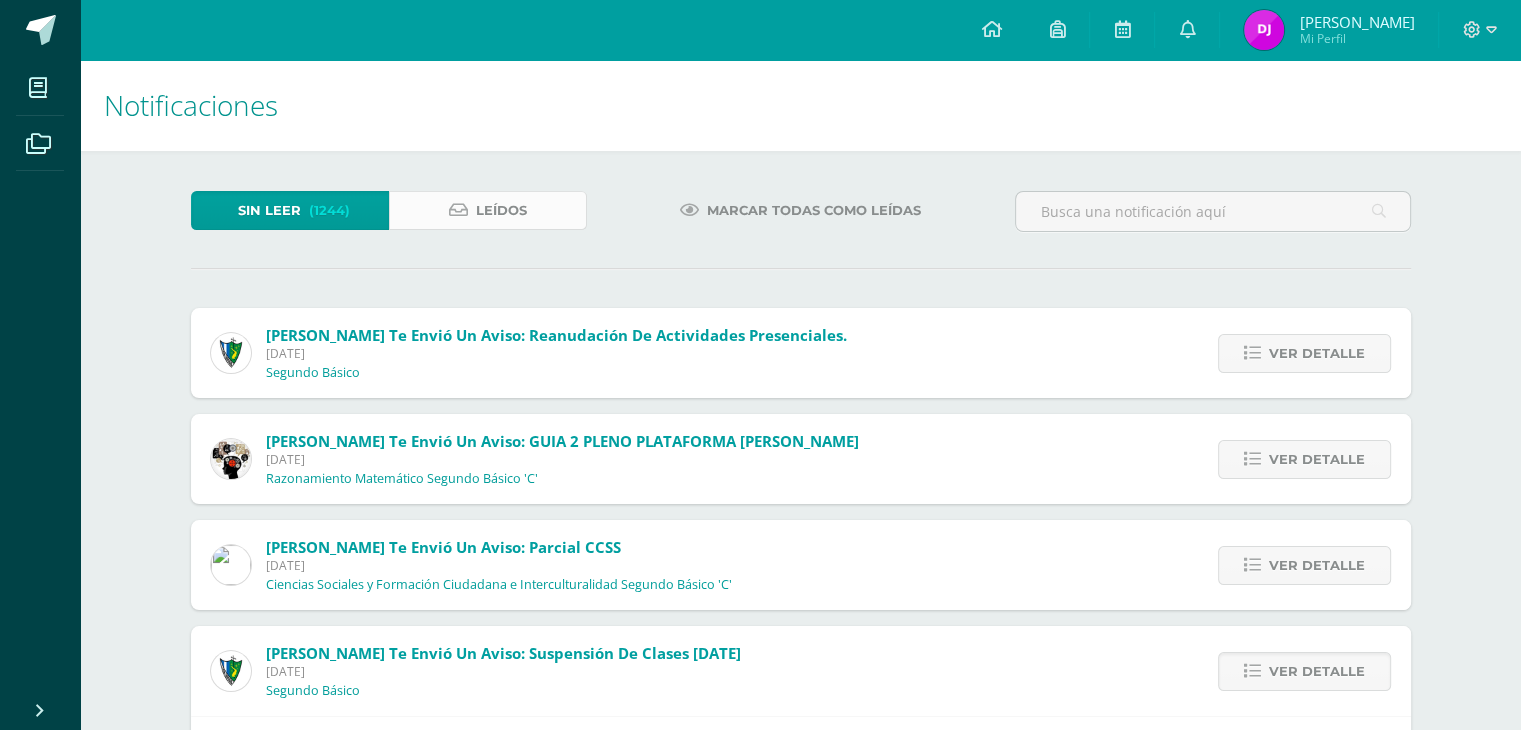 click on "Leídos" at bounding box center (501, 210) 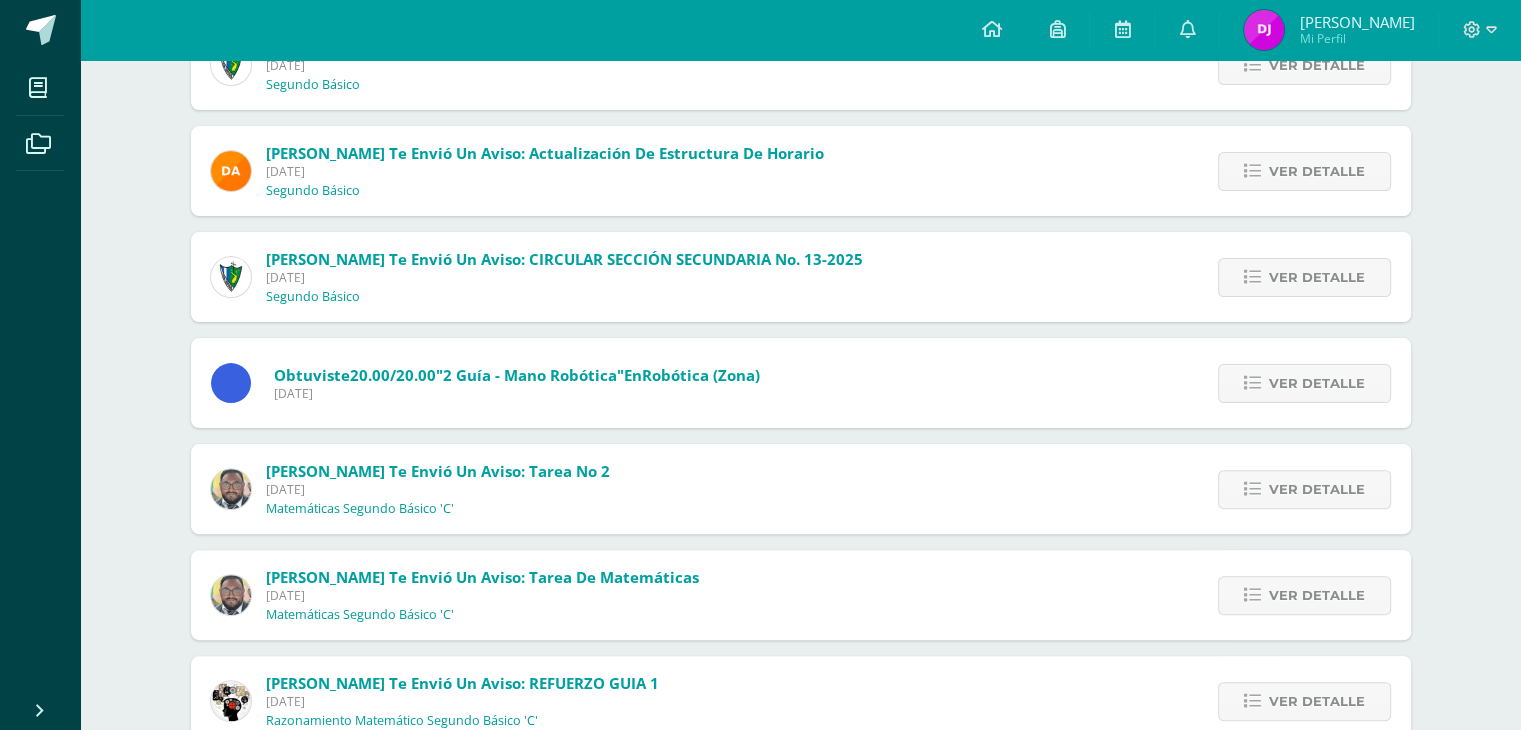 scroll, scrollTop: 0, scrollLeft: 0, axis: both 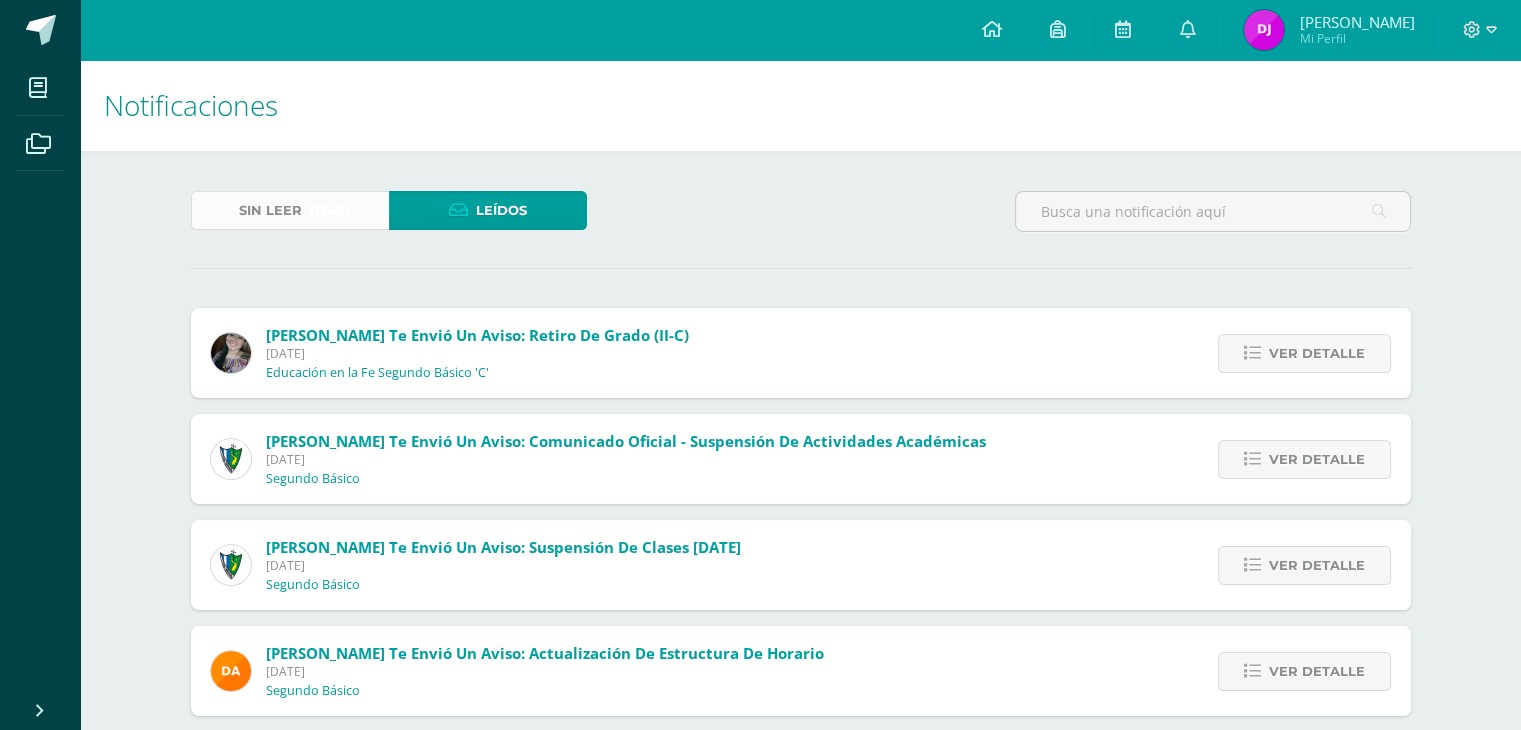 click on "Sin leer" at bounding box center (270, 210) 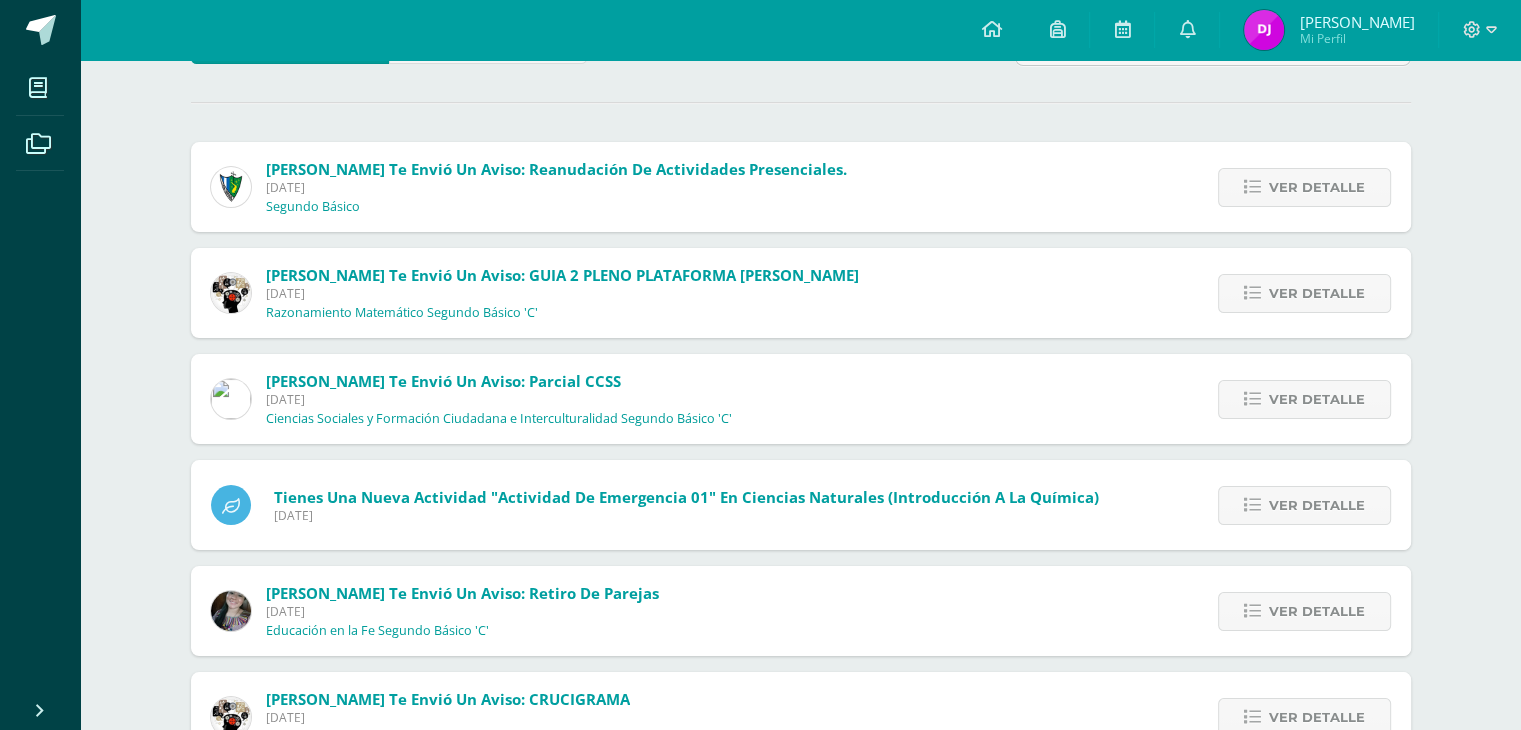 scroll, scrollTop: 400, scrollLeft: 0, axis: vertical 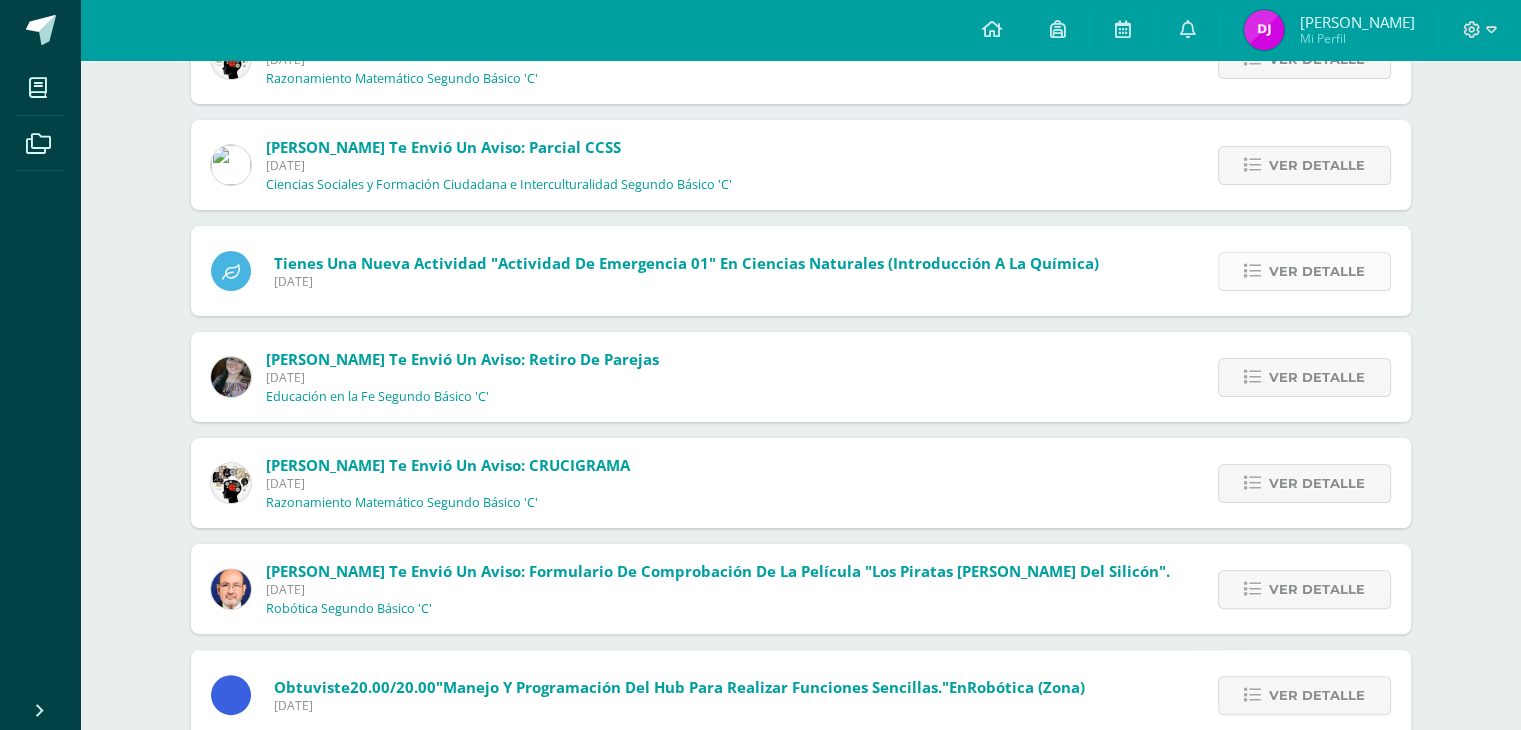 click on "Ver detalle" at bounding box center [1304, 271] 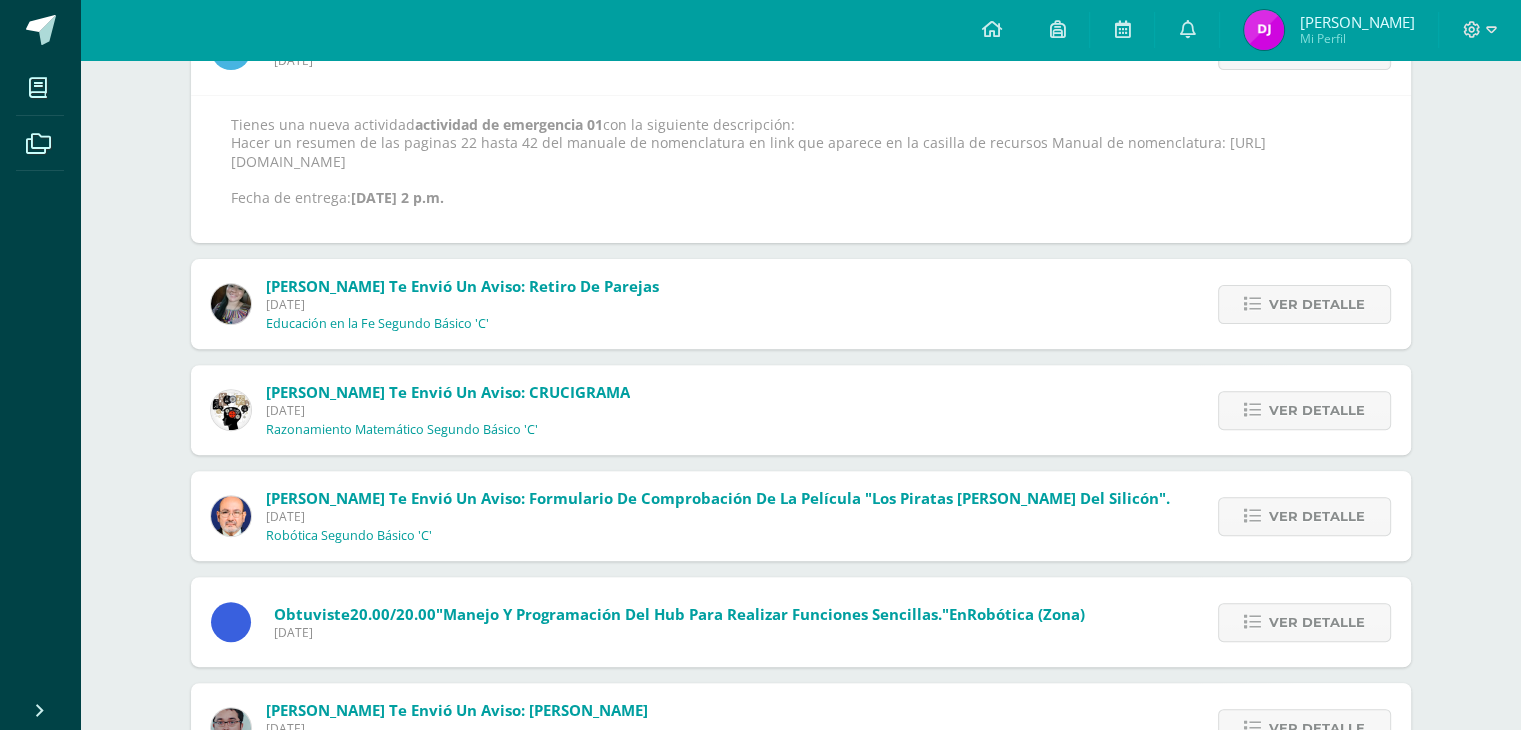 scroll, scrollTop: 700, scrollLeft: 0, axis: vertical 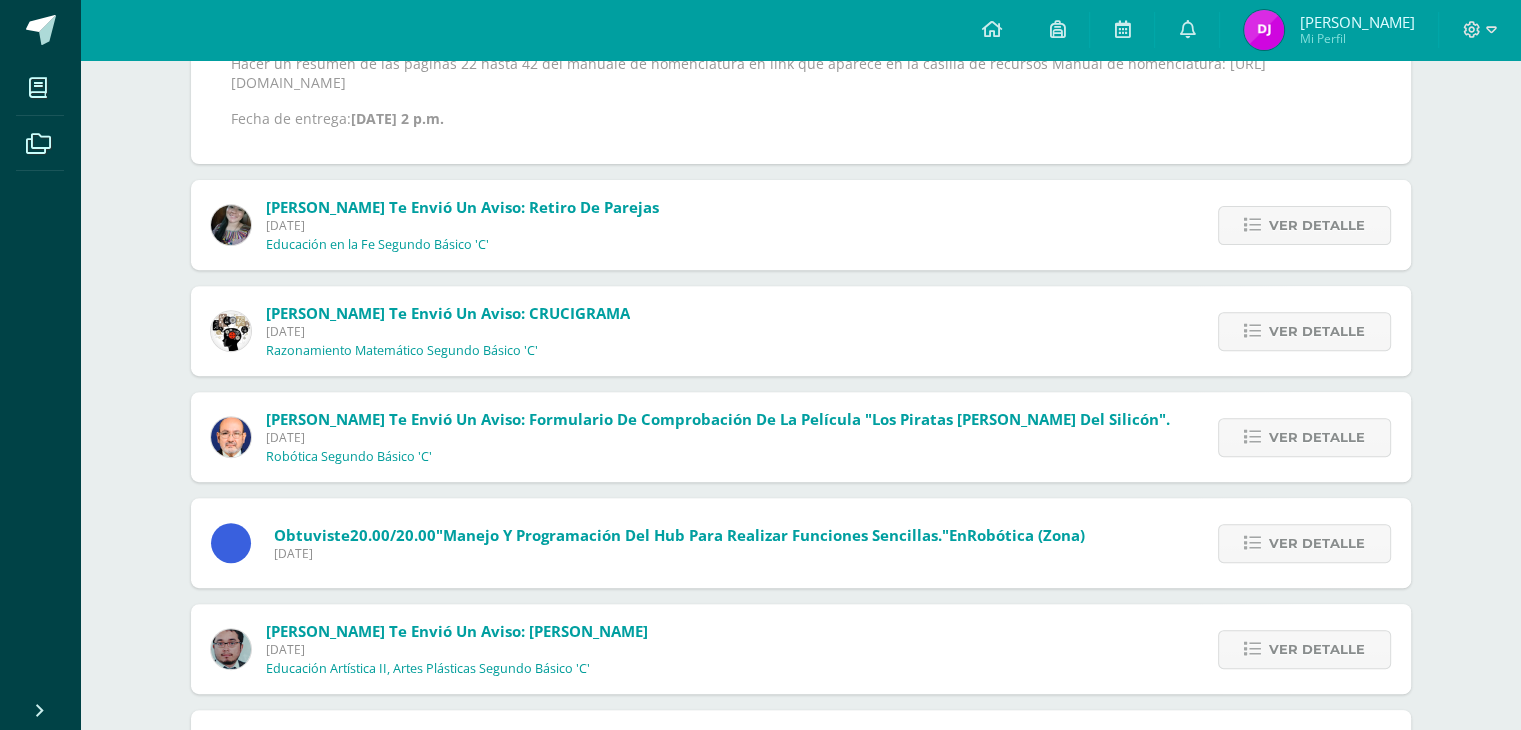 drag, startPoint x: 719, startPoint y: 283, endPoint x: 716, endPoint y: 182, distance: 101.04455 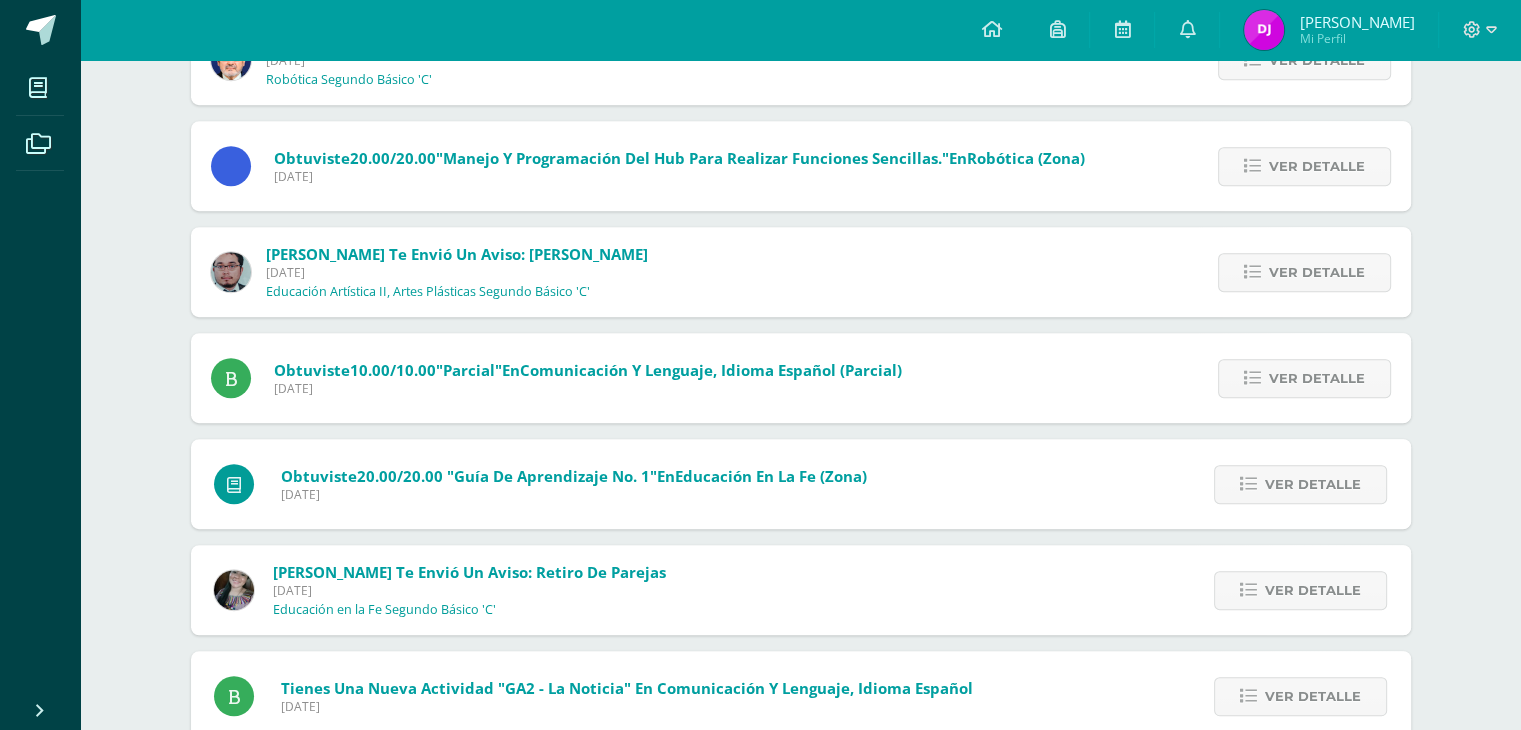 scroll, scrollTop: 1100, scrollLeft: 0, axis: vertical 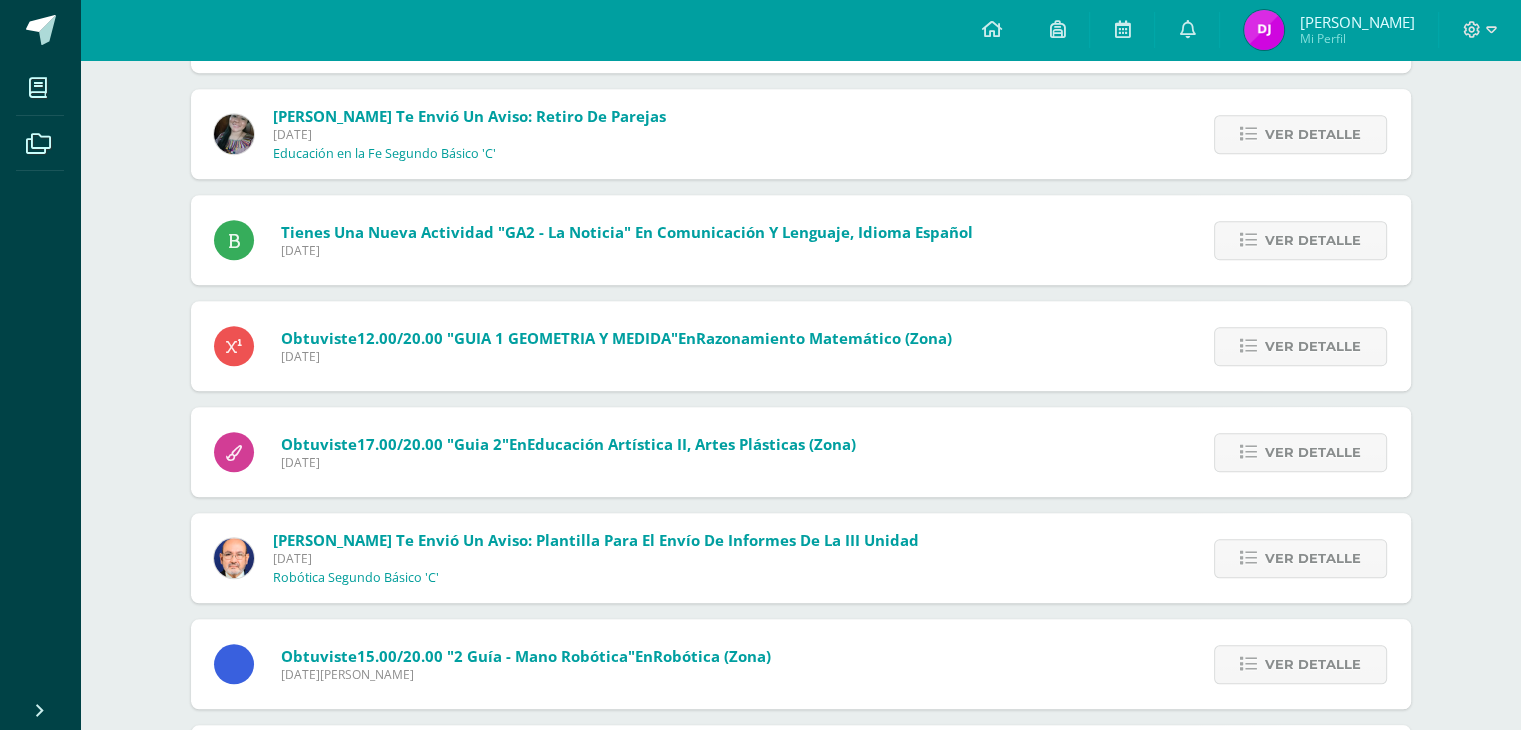 click on "Mis cursos Archivos Cerrar panel
Artes Industriales
Segundo
Básico
"C"
Ciencias Naturales (Introducción a la Química)
Segundo
Básico
"C"
Ciencias Sociales y Formación Ciudadana e Interculturalidad
Segundo
Básico
"C"
Comunicación y Lenguaje, Idioma Español
Segundo
Básico
"C"
Comunicación y Lenguaje, Idioma Extranjero Inglés
Educación en la Fe
Mi Perfil Avisos" at bounding box center (760, -216) 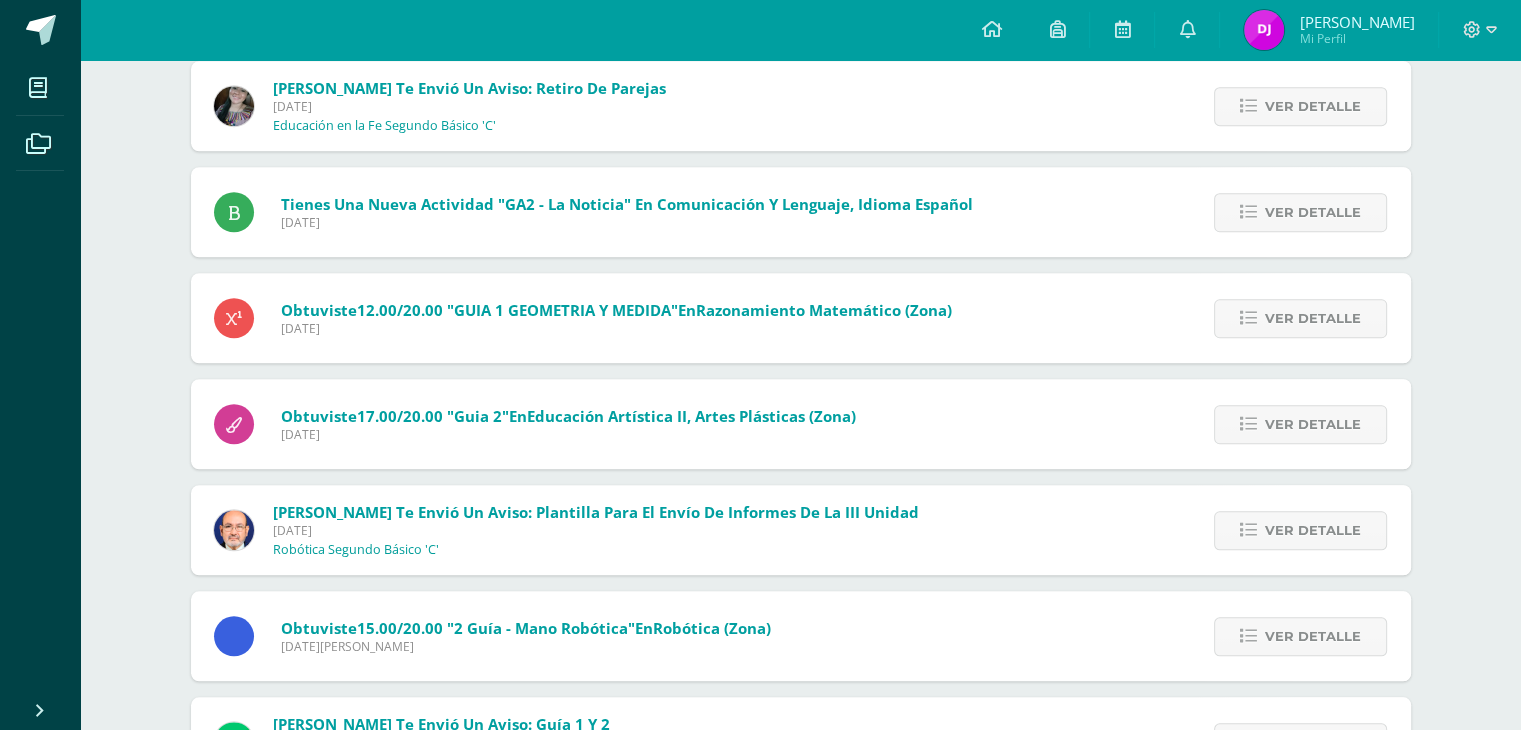 click on "Sin leer (1243) Leídos Marcar todas como leídas Jose Pinto te envió un aviso: Reanudación de actividades presenciales.
Miércoles 09 de Julio de 2025
Segundo Básico Ver detalle
Estimados padres de familia y estudiantes, es un gusto saludarles. Por este medio comparto el comunicado referente a la reanudación de actividades para el día de mañana. Saludos cordiales.
Archivo Adjunto SONIA TAMBITO te envió un aviso: GUIA 2 PLENO PLATAFORMA SANTILLANA
Miércoles 09 de Julio de 2025
Razonamiento Matemático Segundo Básico 'C' Ver detalle
Buenos días estimados estudiantes, les informo que la plataforma pleno según las fechas planificadas ya se encuentra habilitada.  Para la realización de comprobación se les recomienda lo siguiente; 1. Pleno  no tiene tiempo de respuesta en las preguntas, lean los incisos antes de contestar.  3. La plataforma estará habilitada del 9 al 11 de julio." at bounding box center [801, -168] 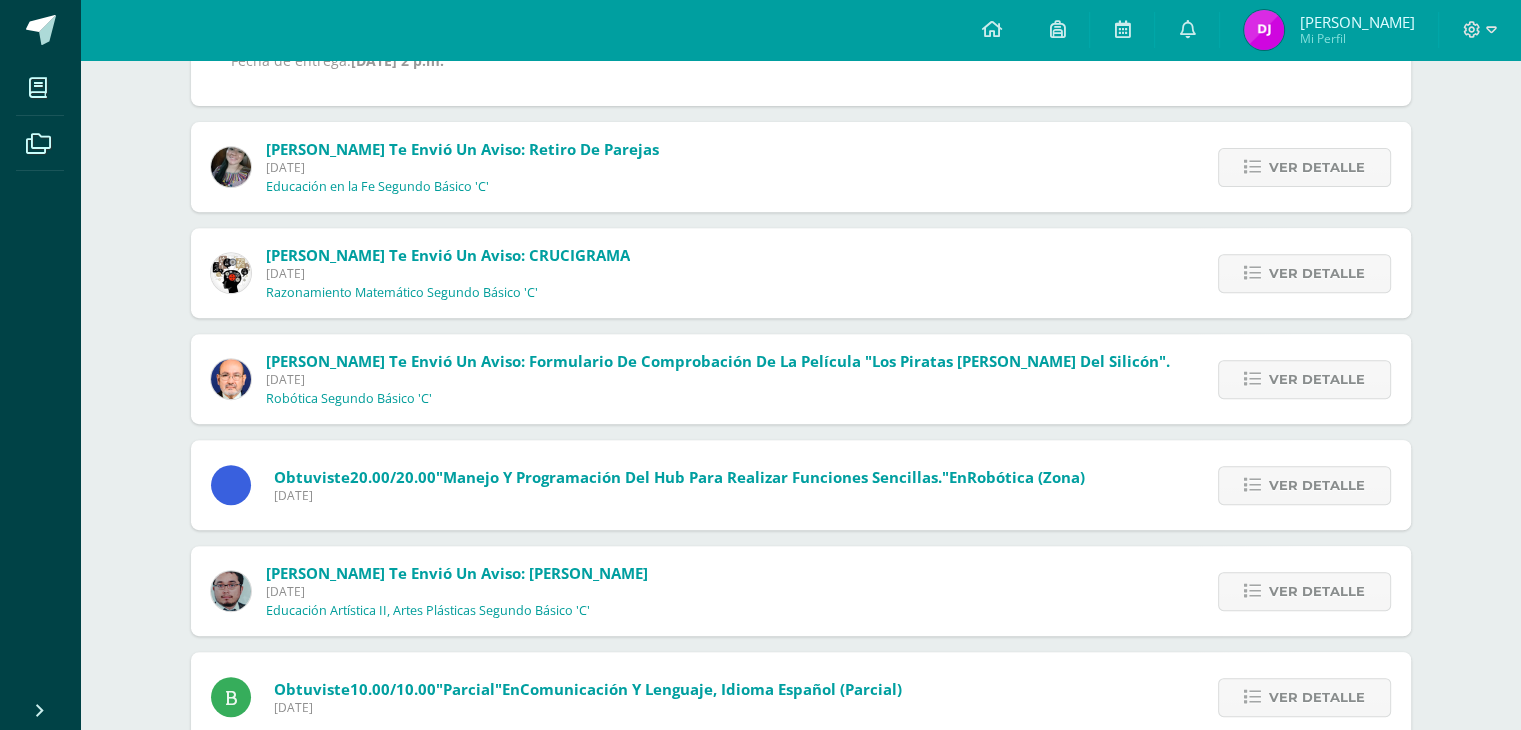 scroll, scrollTop: 561, scrollLeft: 0, axis: vertical 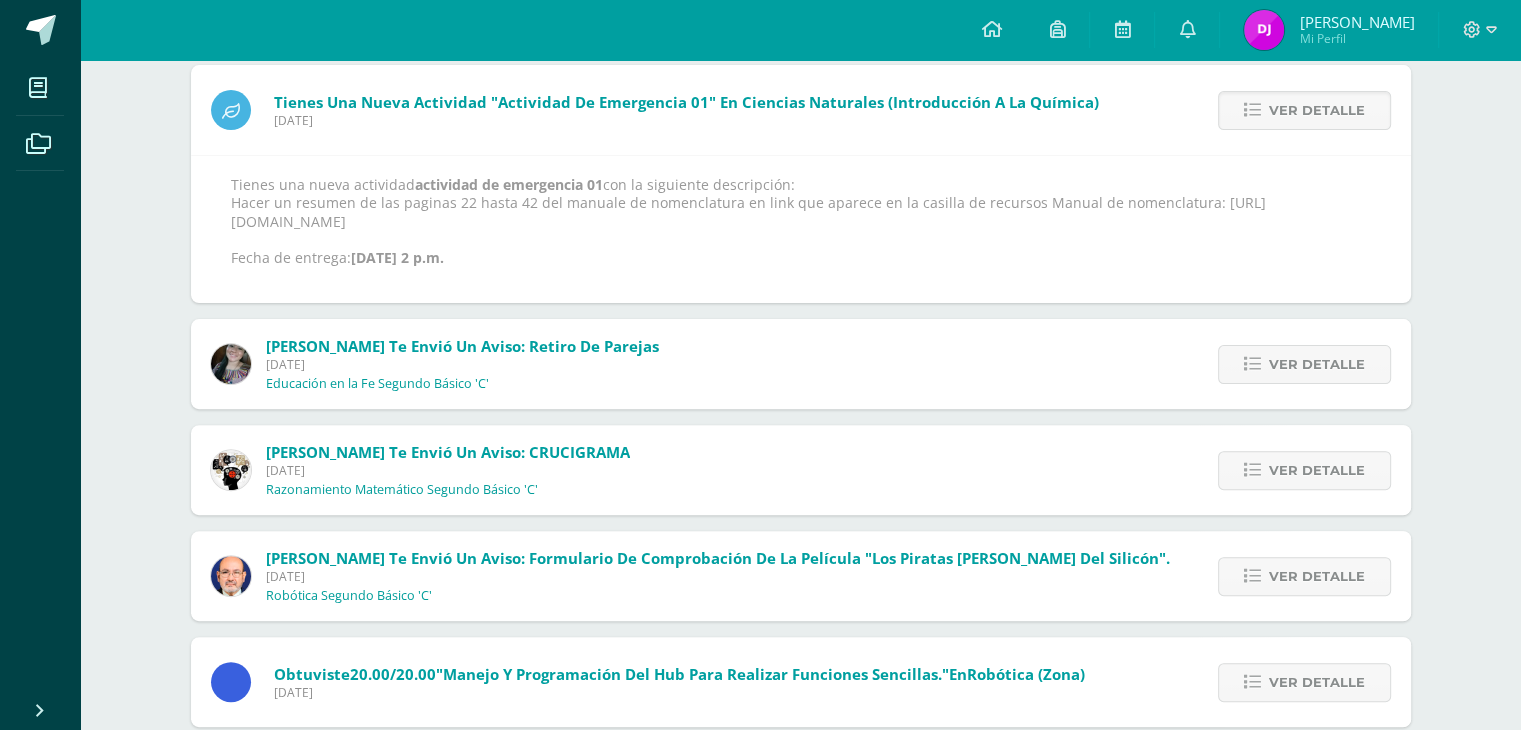 drag, startPoint x: 860, startPoint y: 213, endPoint x: 232, endPoint y: 224, distance: 628.0963 